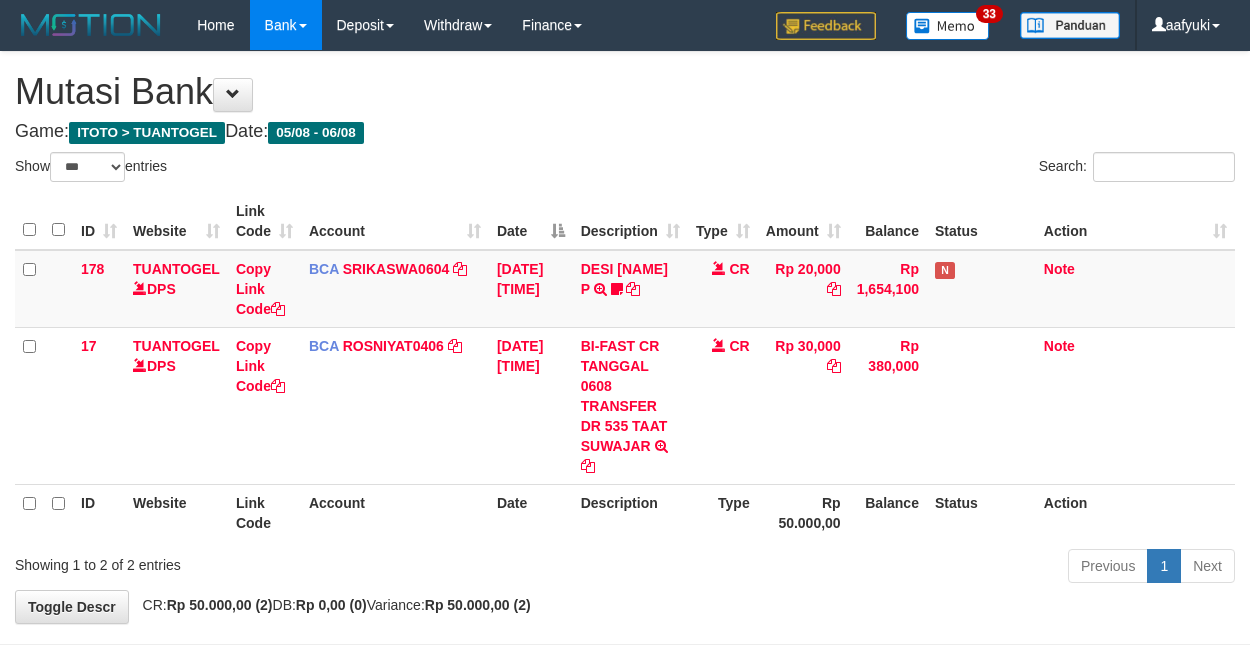 select on "***" 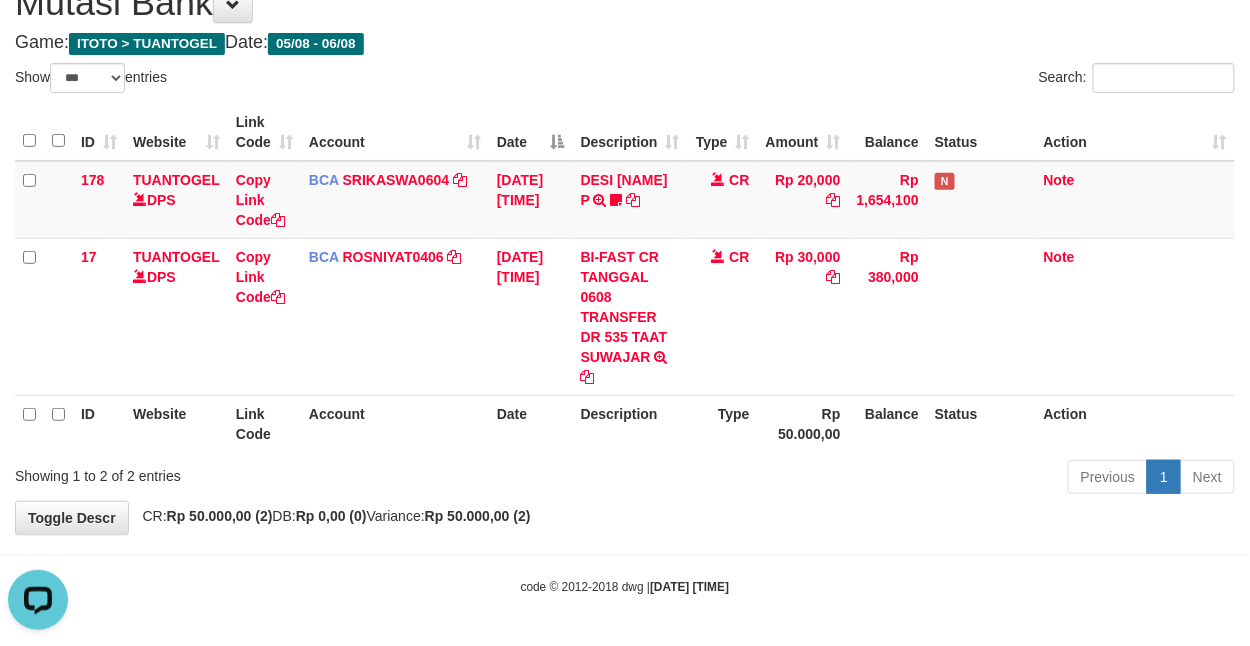 scroll, scrollTop: 0, scrollLeft: 0, axis: both 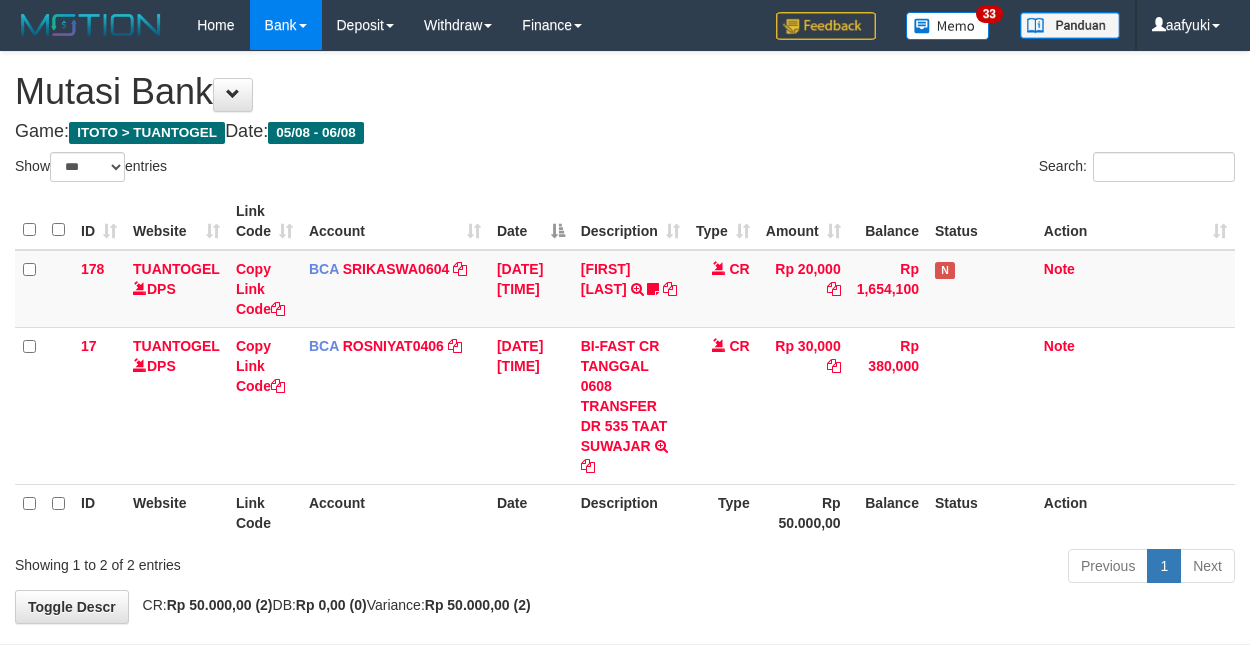 select on "***" 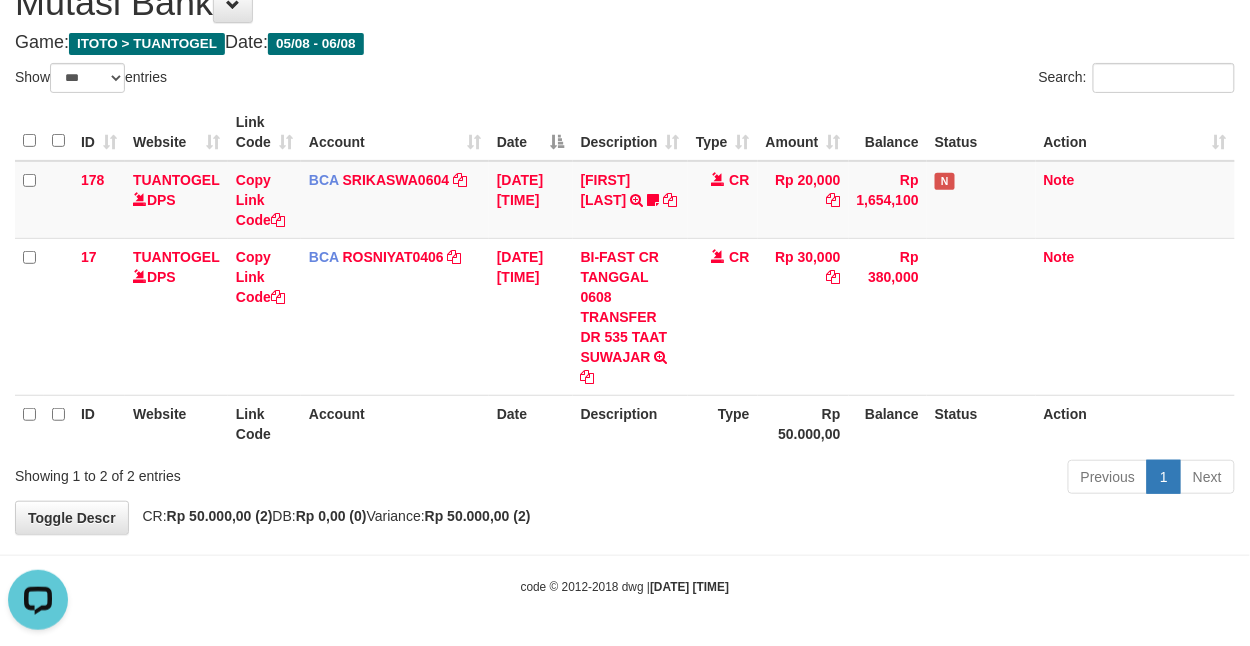 scroll, scrollTop: 0, scrollLeft: 0, axis: both 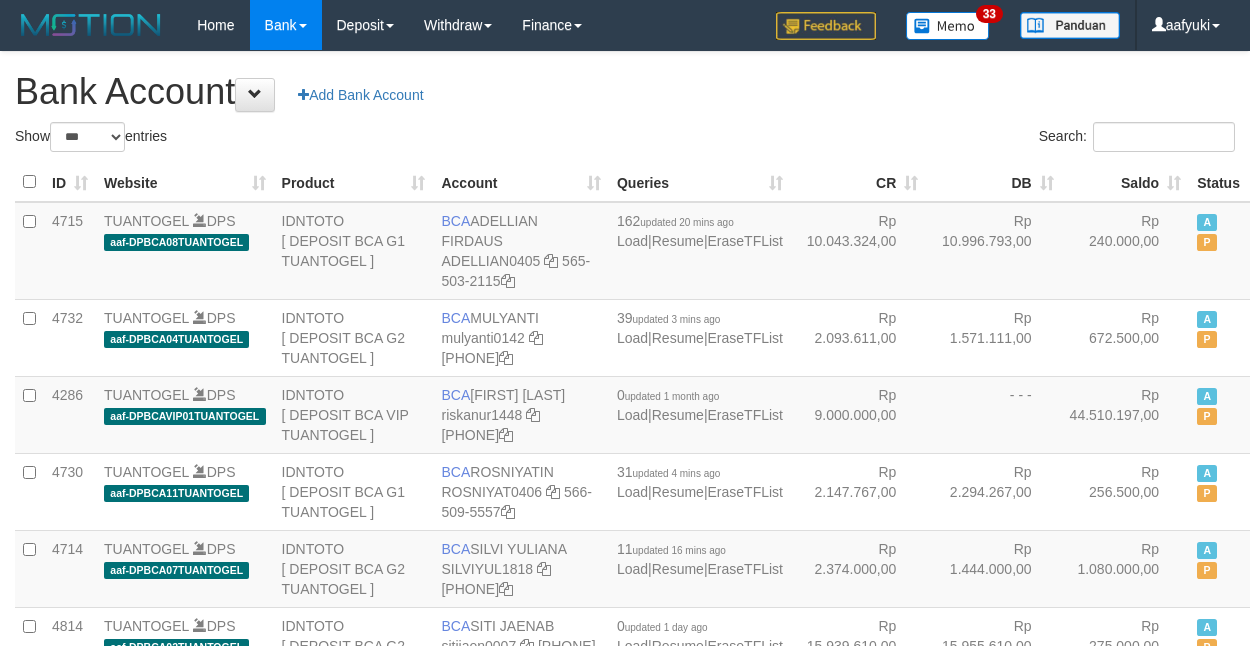select on "***" 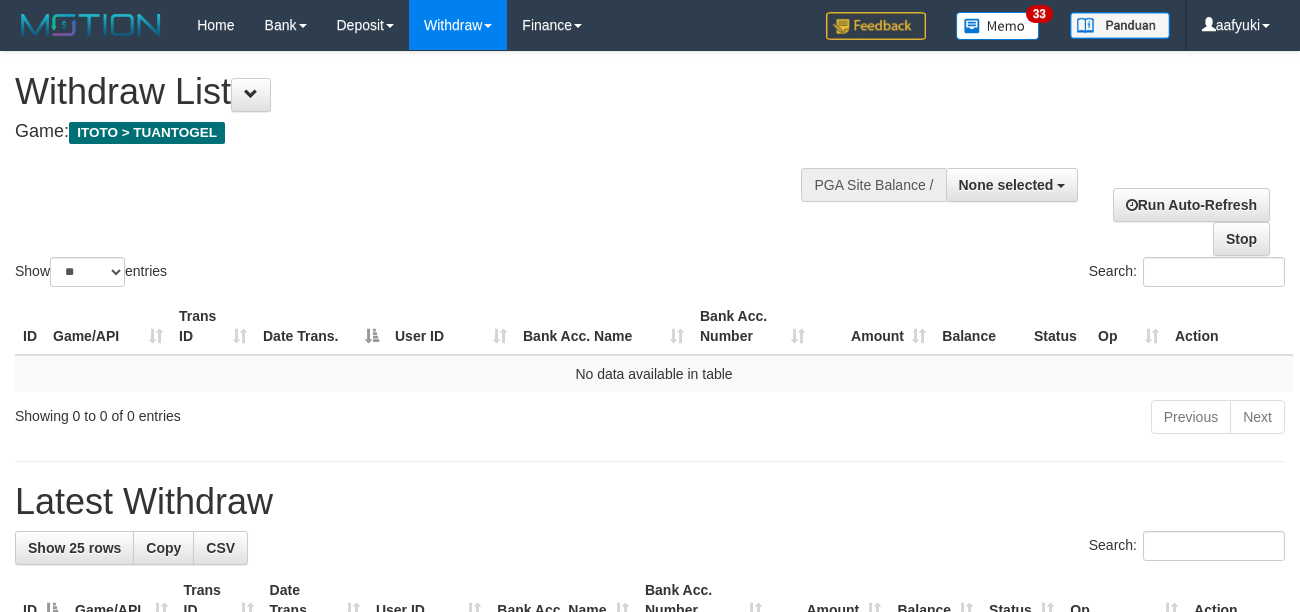 select 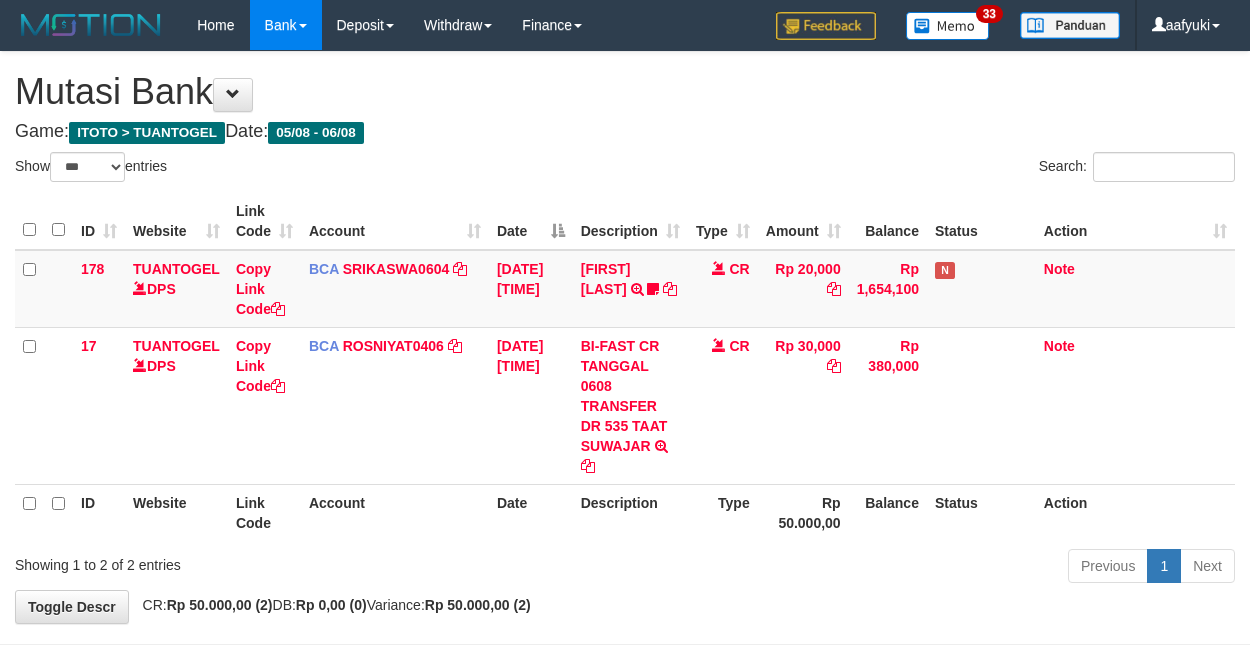 select on "***" 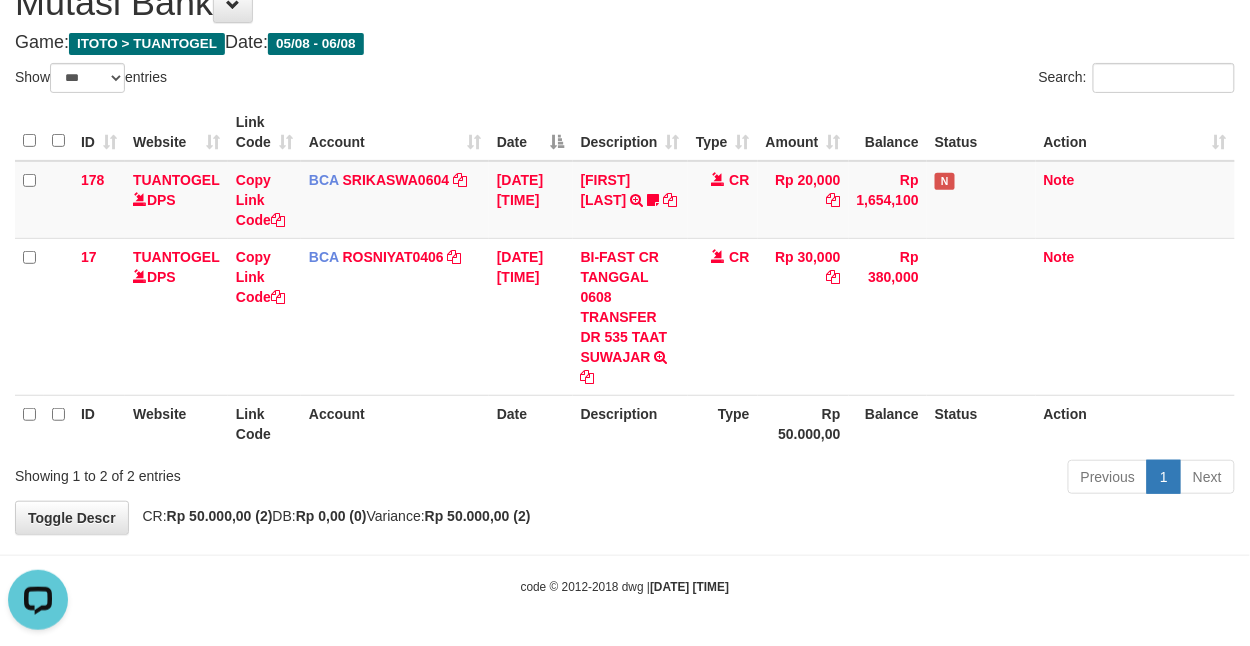 scroll, scrollTop: 0, scrollLeft: 0, axis: both 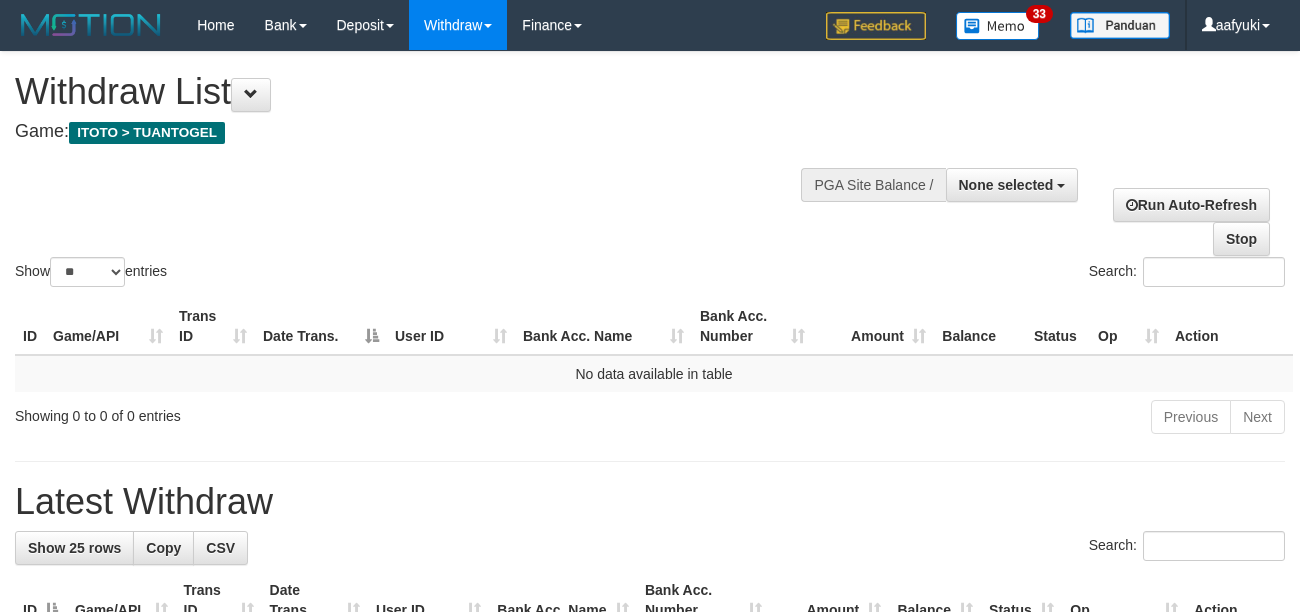 select 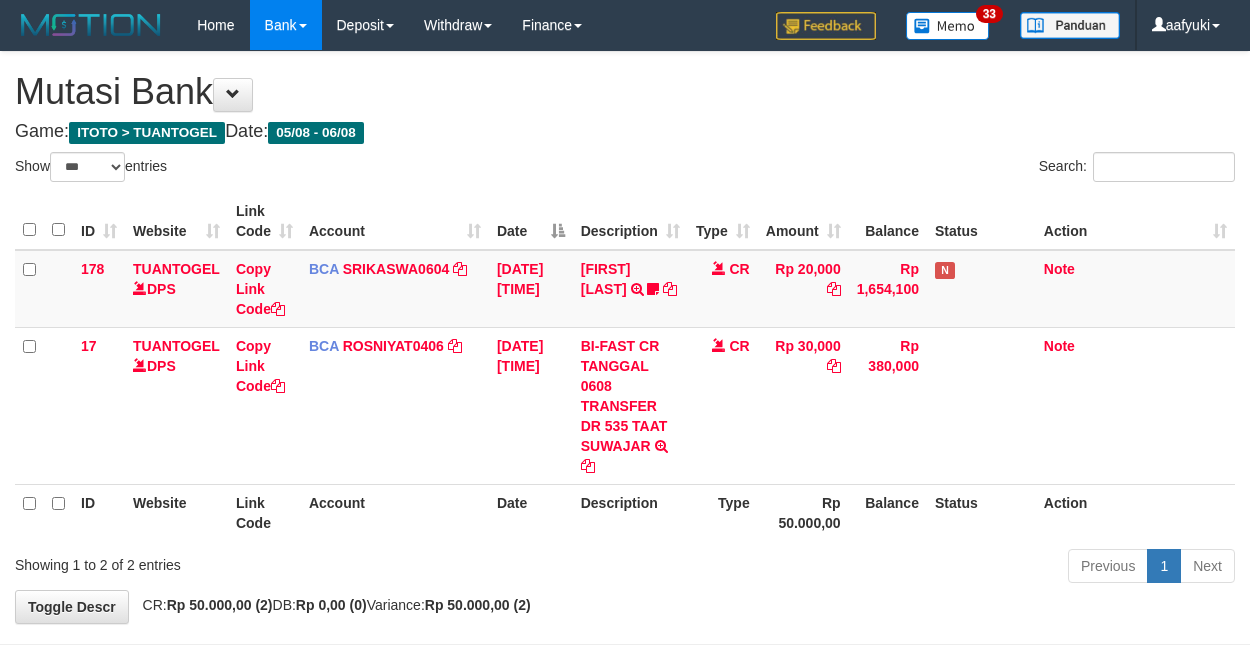 select on "***" 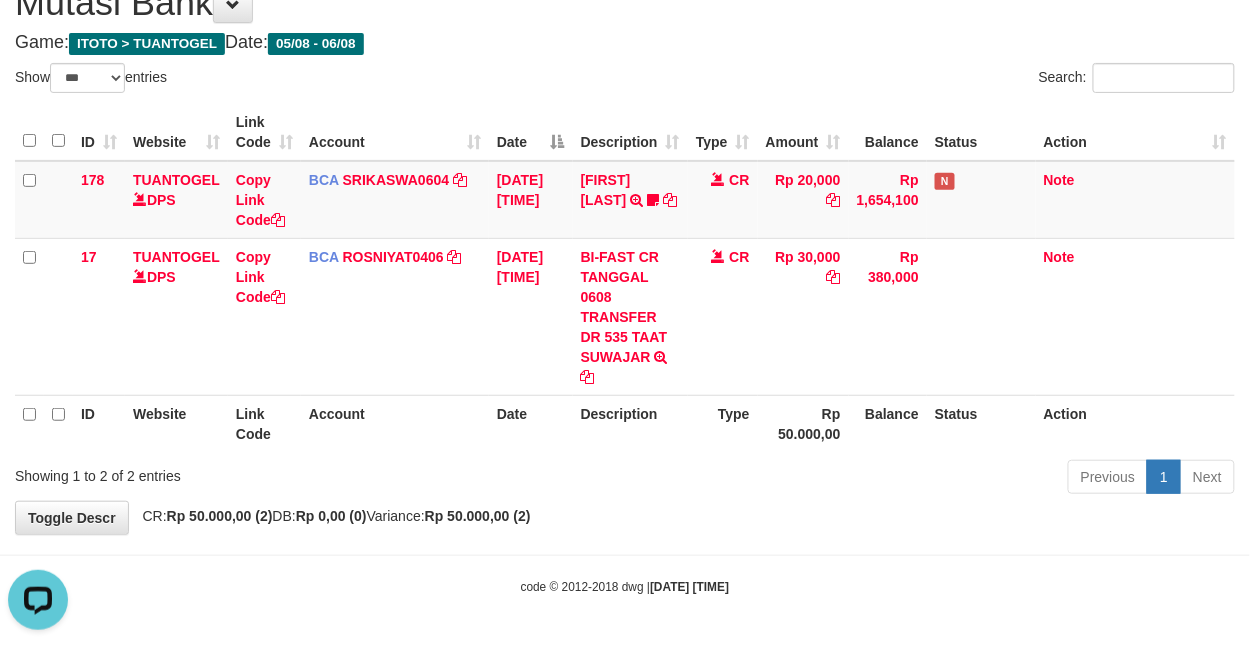 scroll, scrollTop: 0, scrollLeft: 0, axis: both 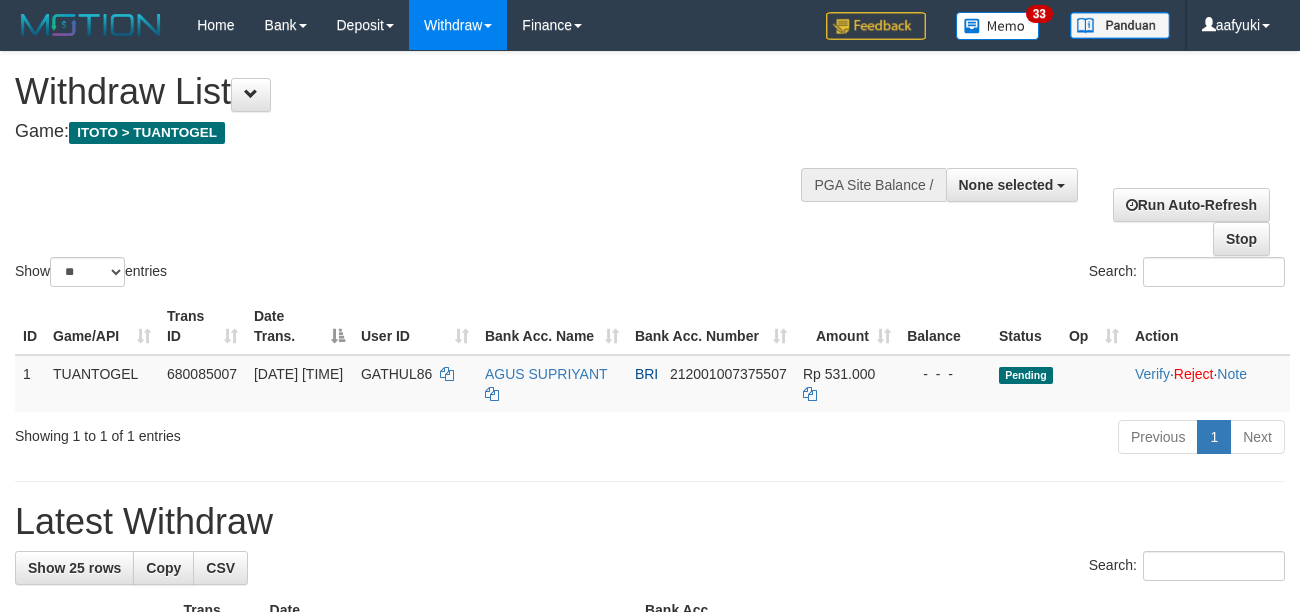select 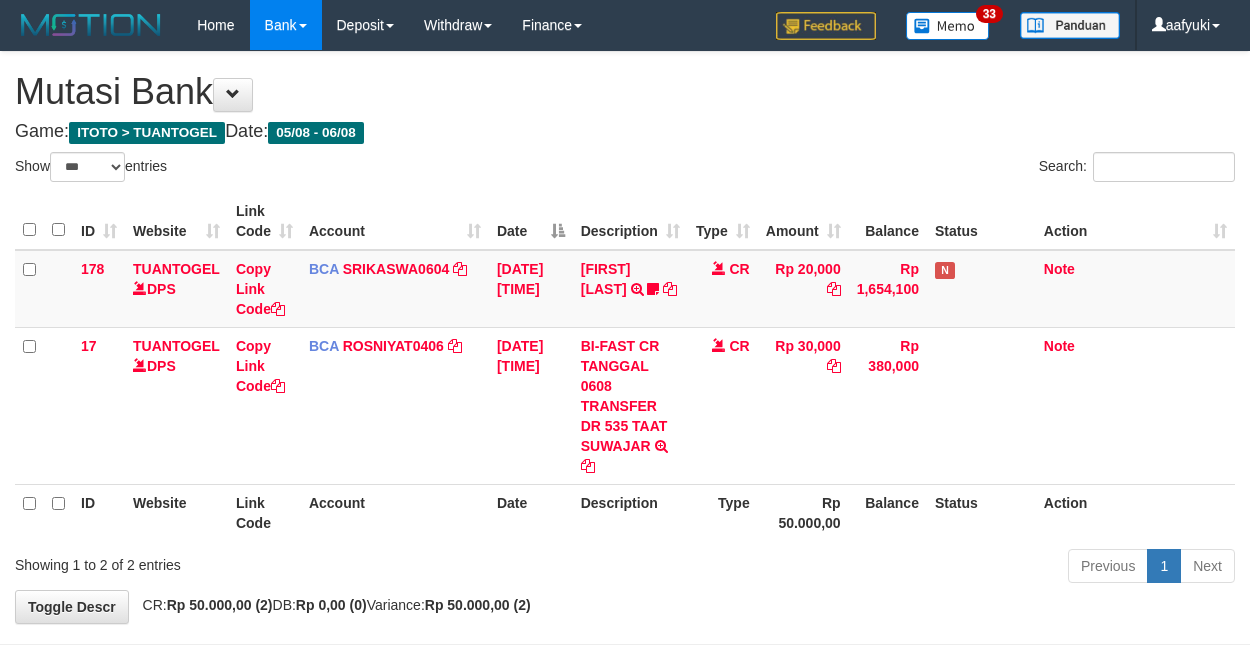 select on "***" 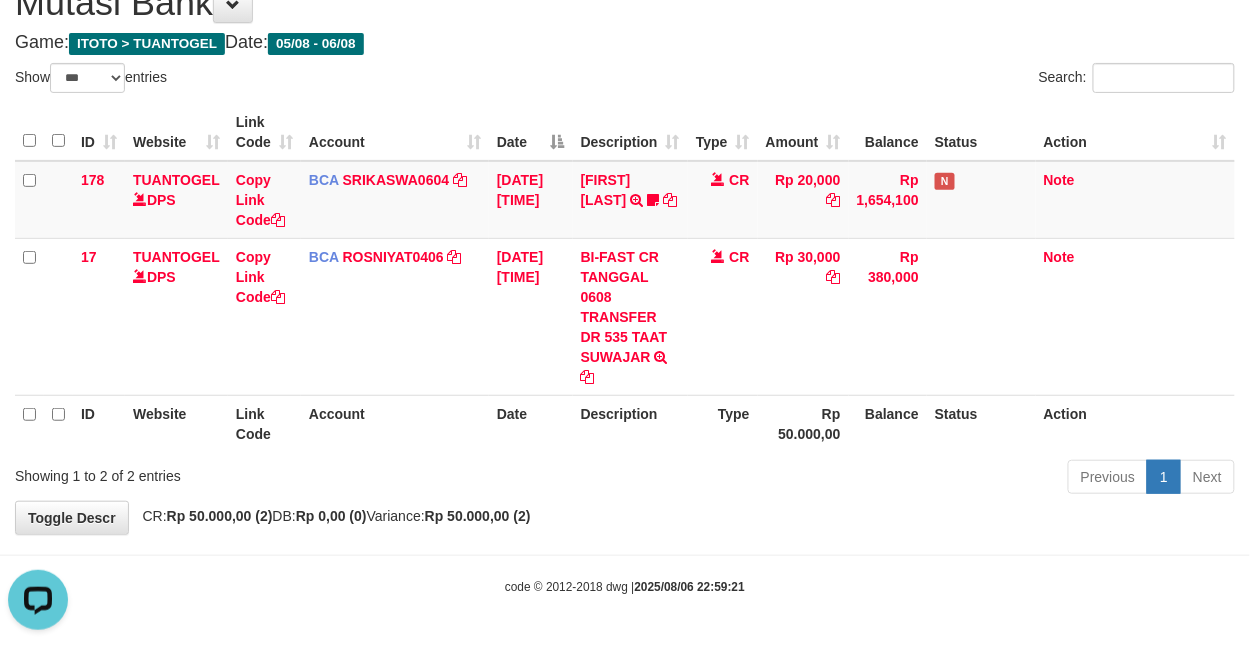 scroll, scrollTop: 0, scrollLeft: 0, axis: both 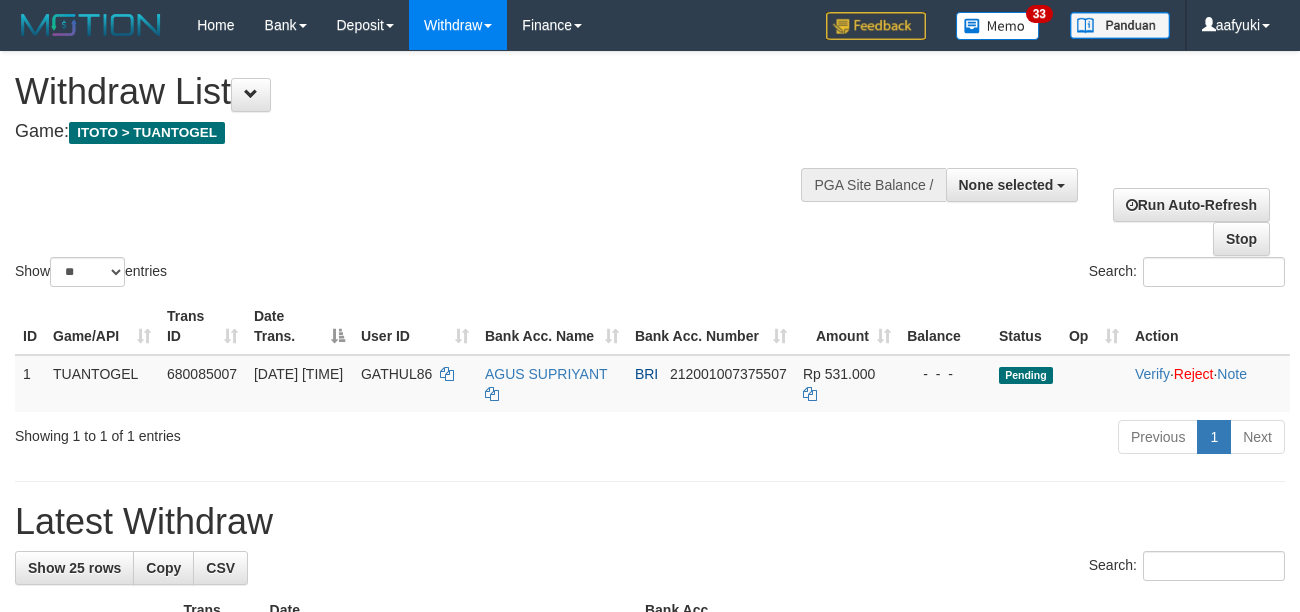 select 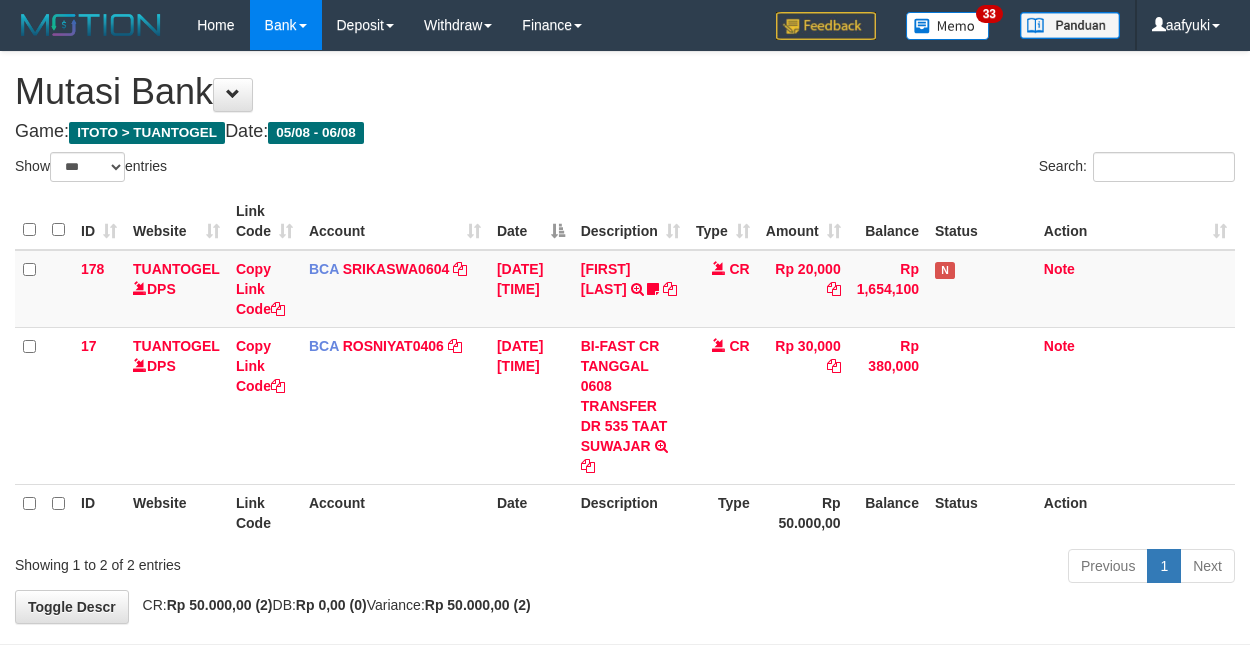 select on "***" 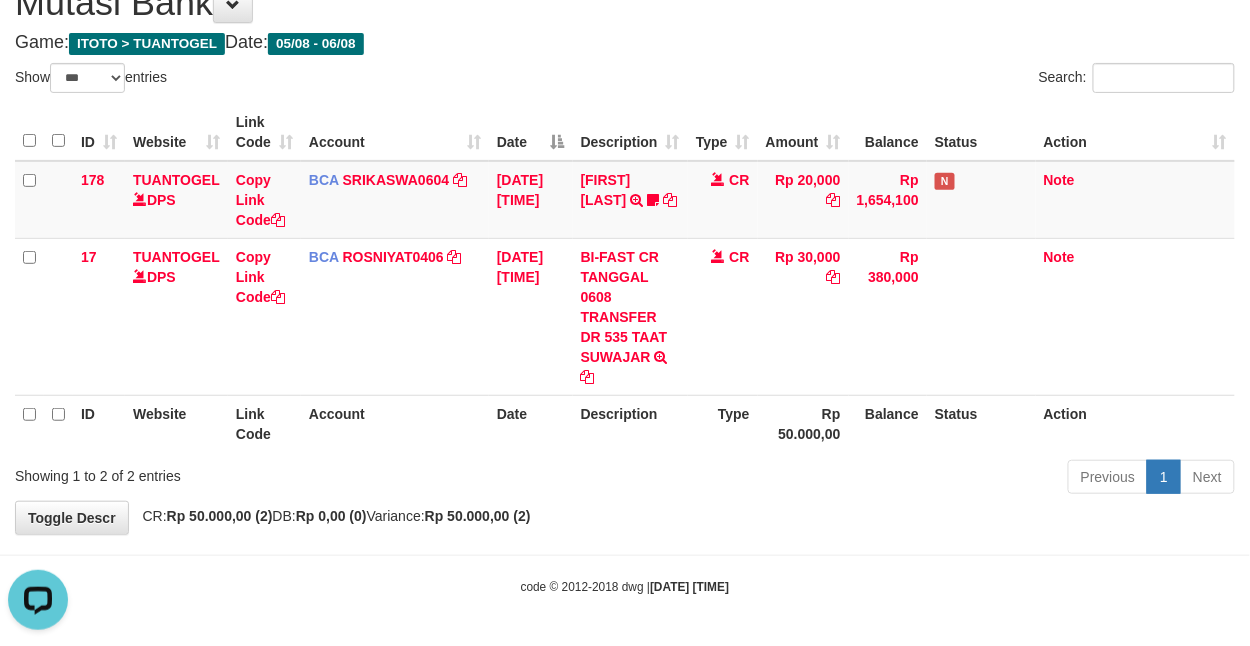 scroll, scrollTop: 0, scrollLeft: 0, axis: both 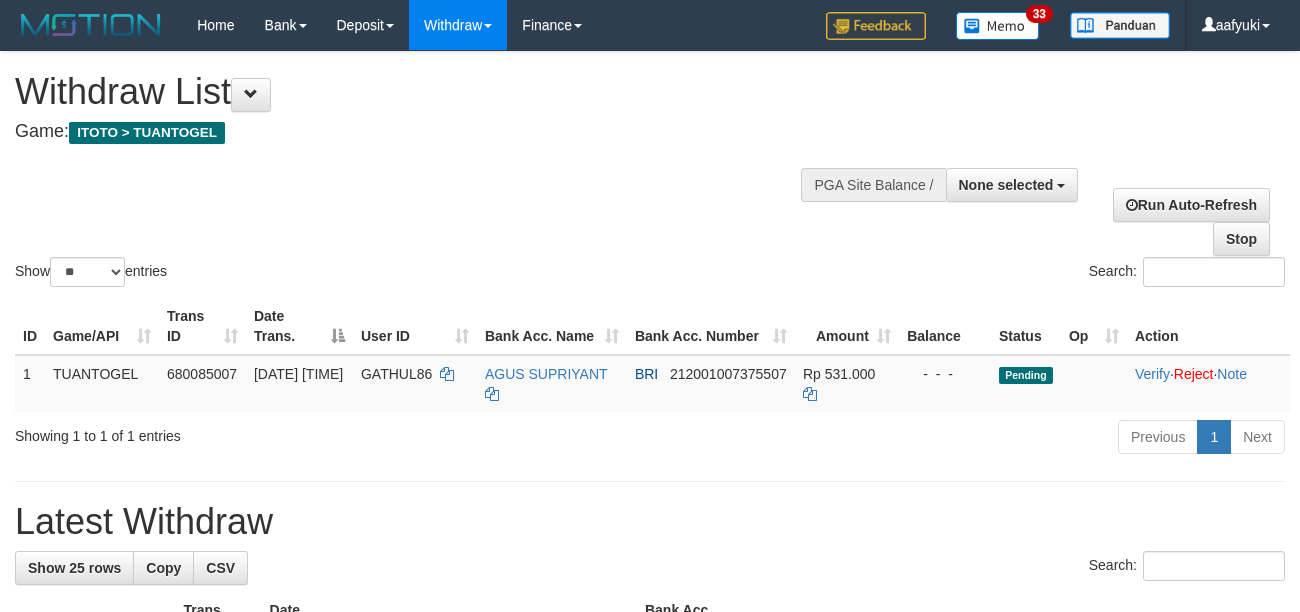 select 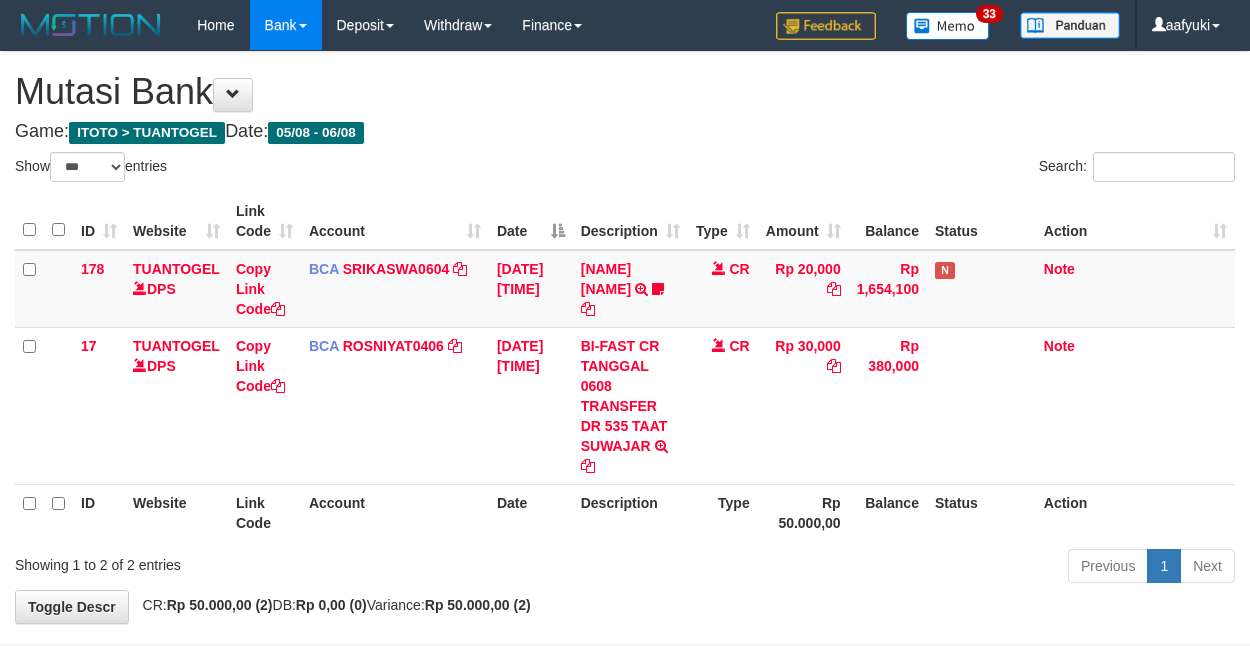 select on "***" 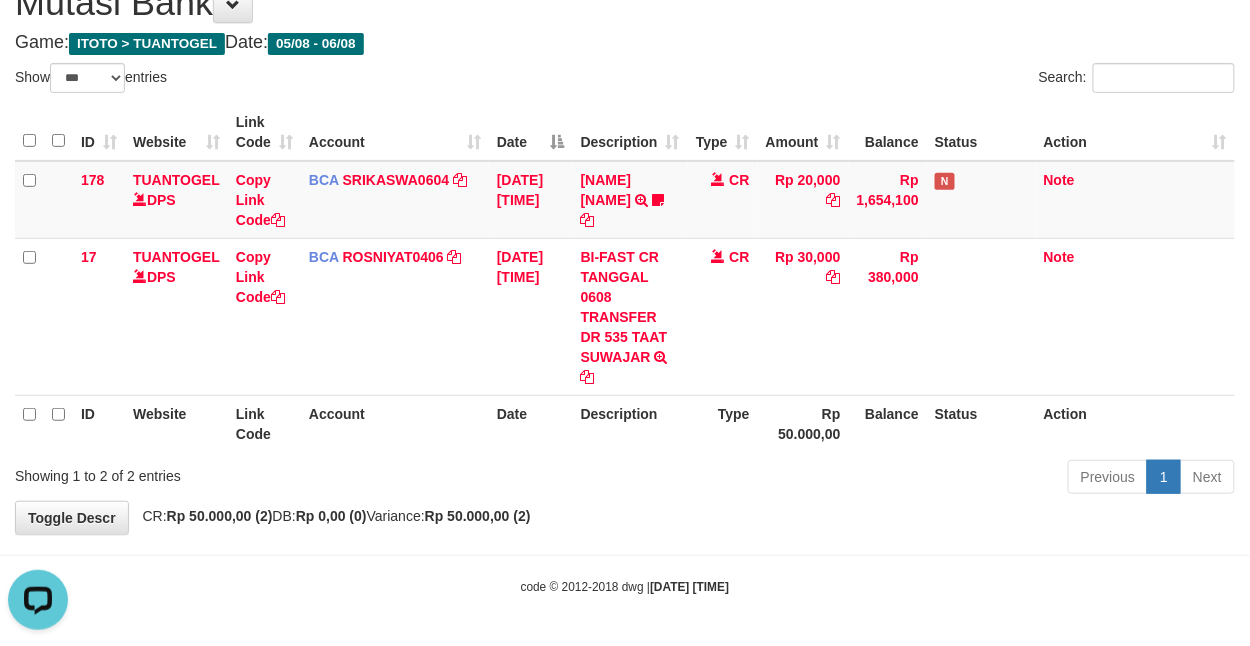 scroll, scrollTop: 0, scrollLeft: 0, axis: both 